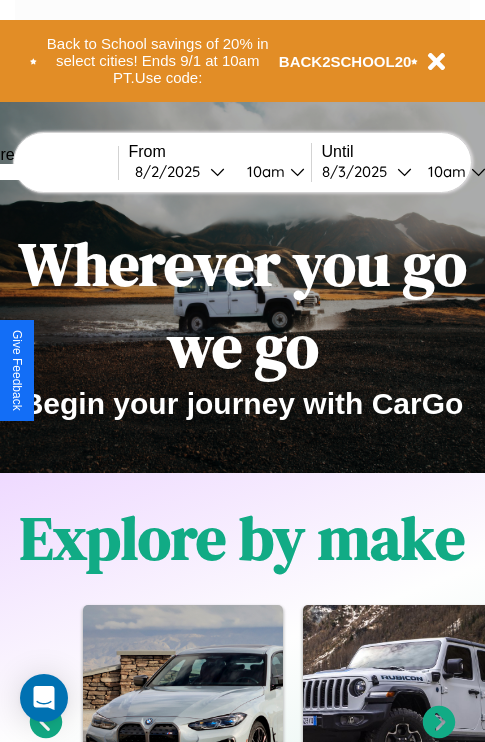scroll, scrollTop: 2423, scrollLeft: 0, axis: vertical 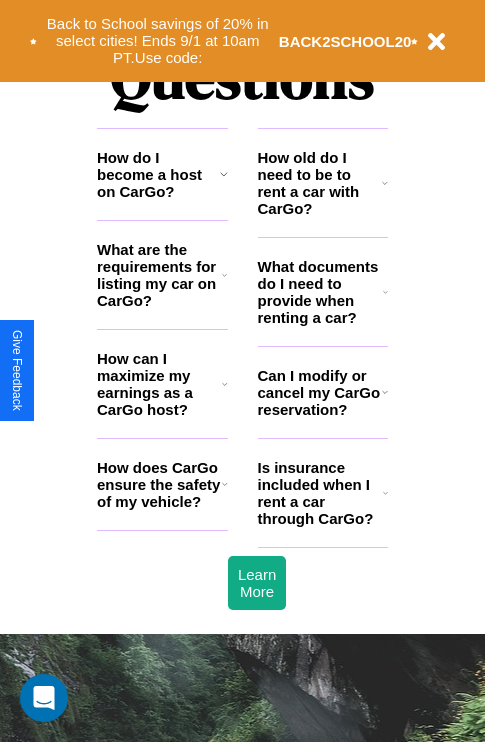 click 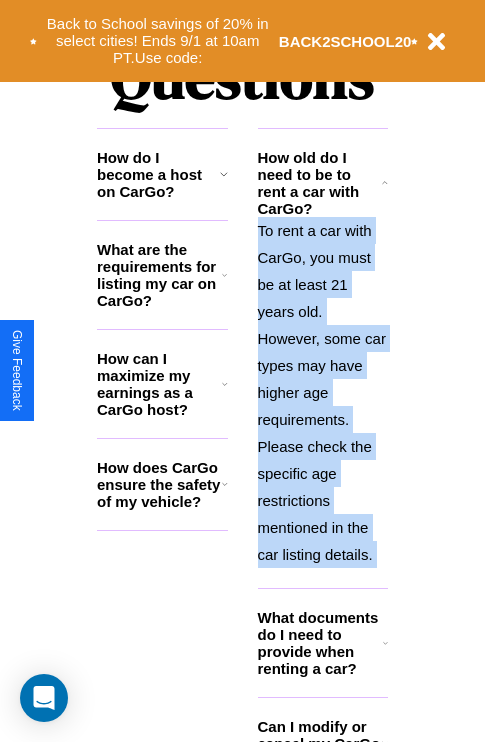 click on "To rent a car with CarGo, you must be at least 21 years old. However, some car types may have higher age requirements. Please check the specific age restrictions mentioned in the car listing details." at bounding box center (323, 392) 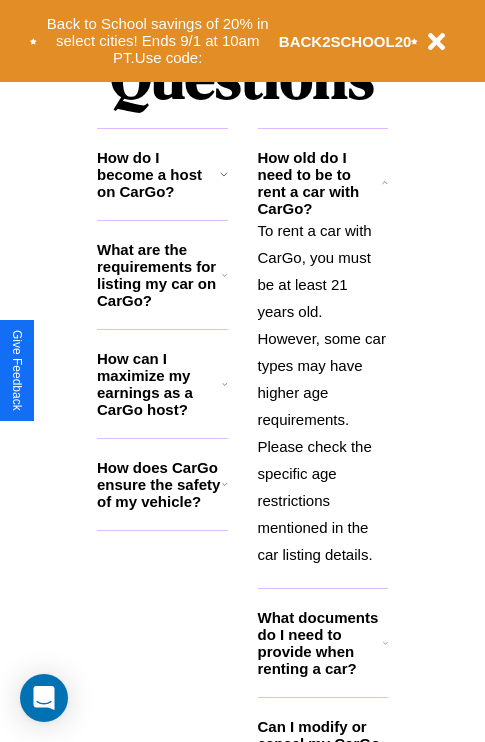 click 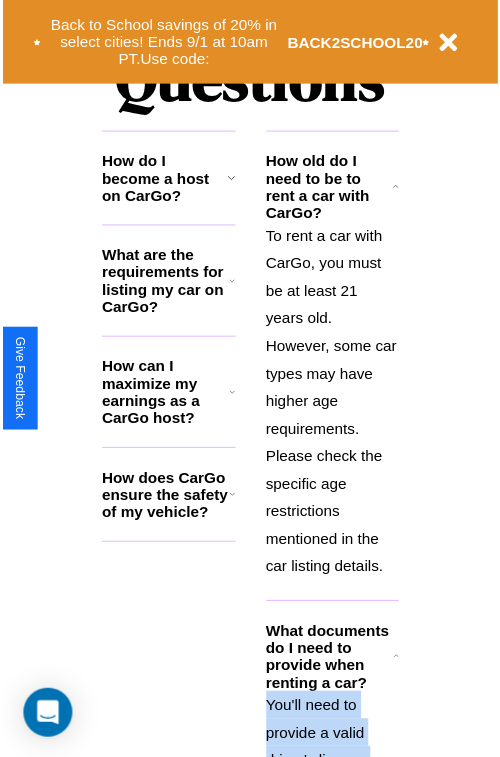 scroll, scrollTop: 2854, scrollLeft: 0, axis: vertical 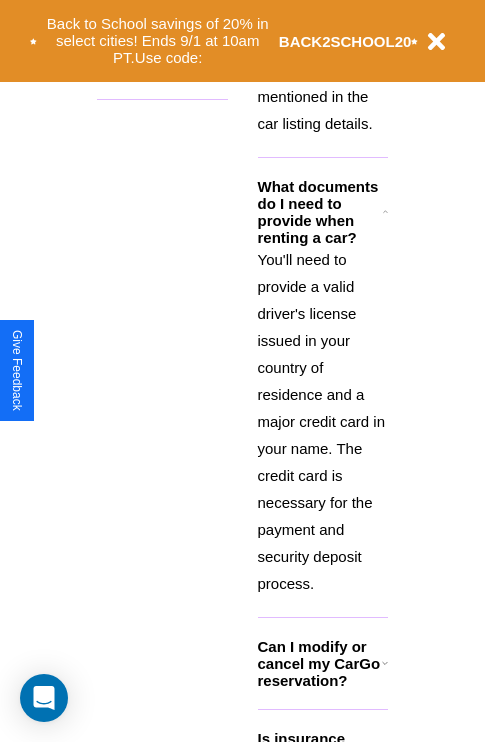 click on "Can I modify or cancel my CarGo reservation?" at bounding box center [320, 663] 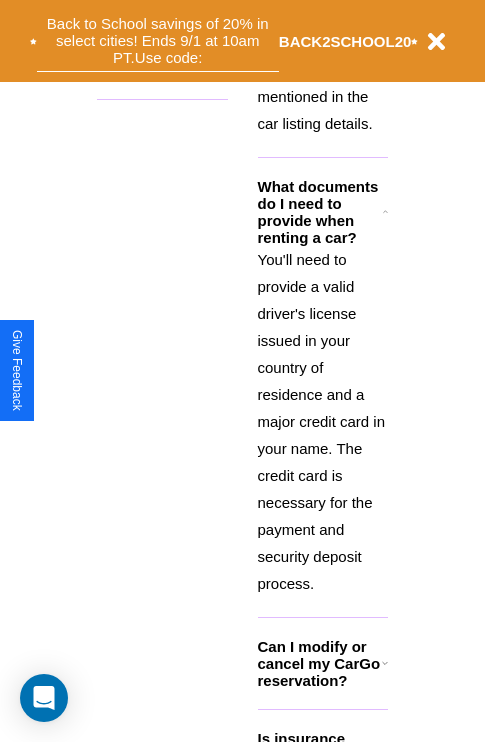 click on "Back to School savings of 20% in select cities! Ends 9/1 at 10am PT.  Use code:" at bounding box center [158, 41] 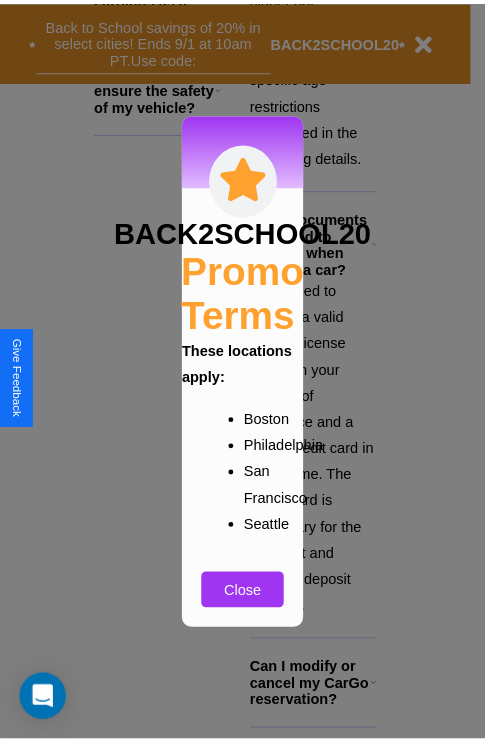 scroll, scrollTop: 301, scrollLeft: 0, axis: vertical 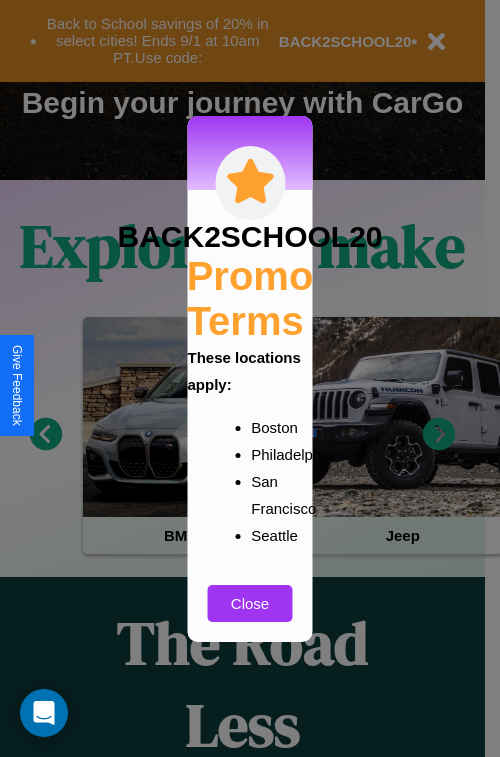 click at bounding box center [250, 378] 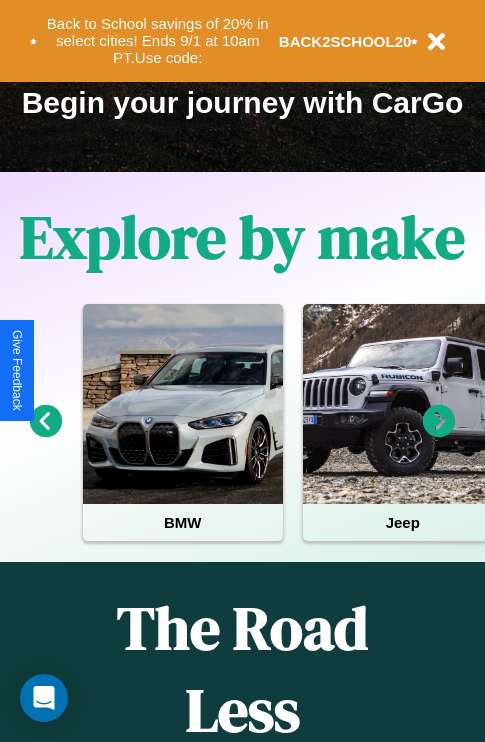 click 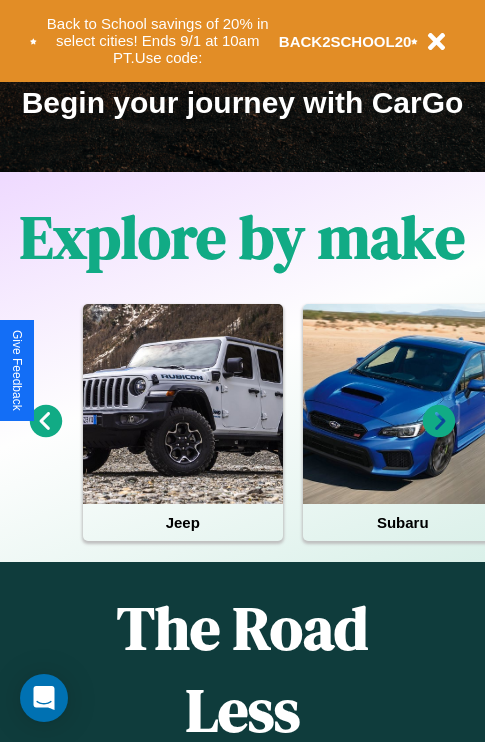 click 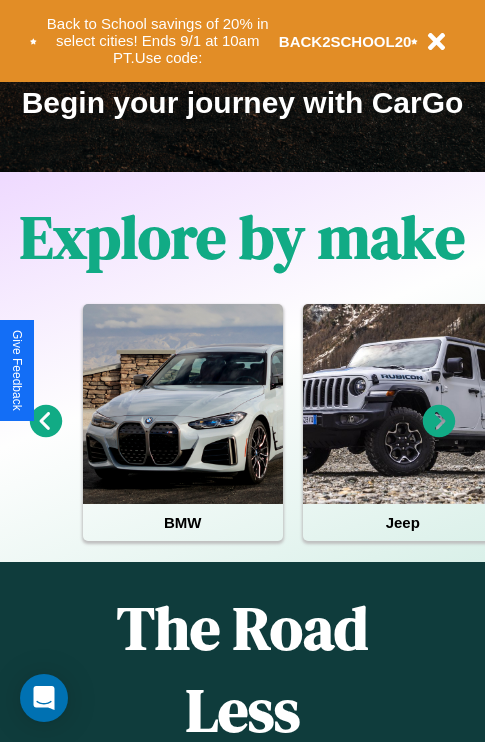 click 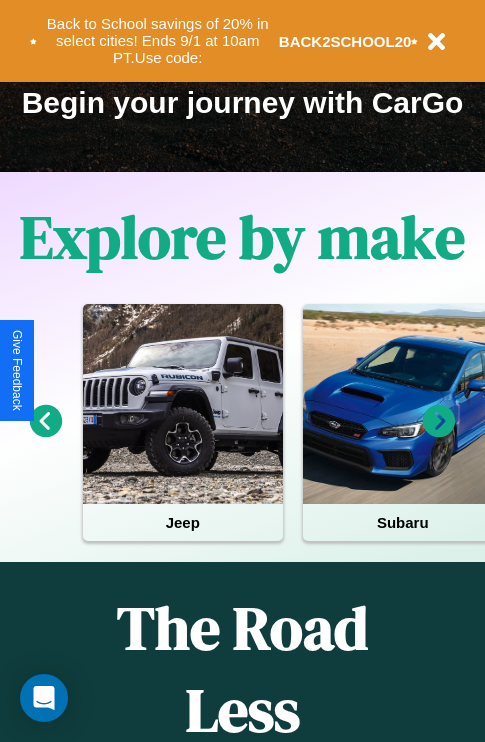 click 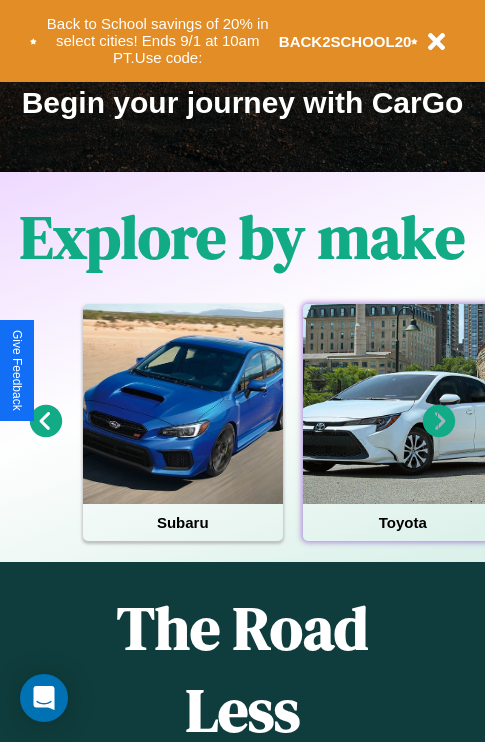 click at bounding box center [403, 404] 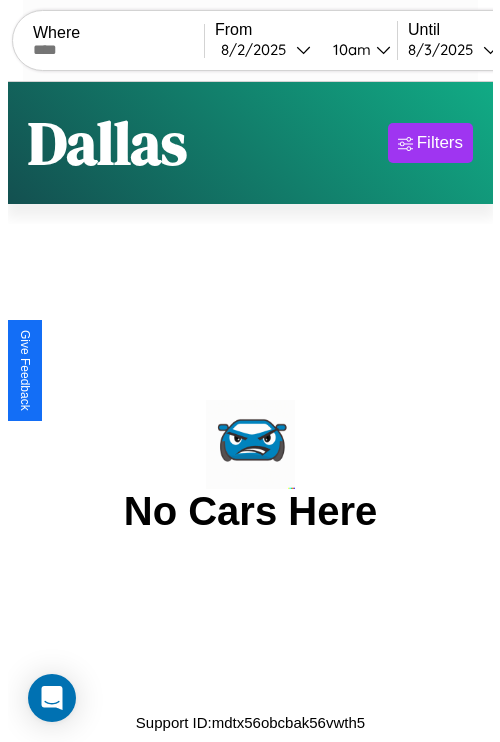 scroll, scrollTop: 0, scrollLeft: 0, axis: both 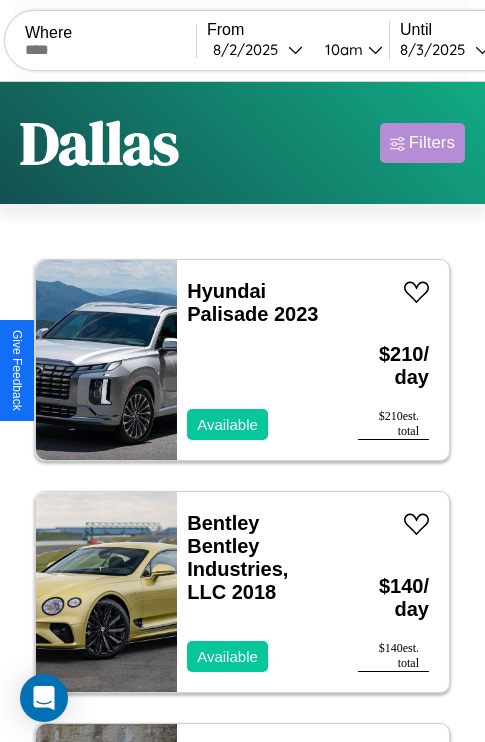 click on "Filters" at bounding box center (432, 143) 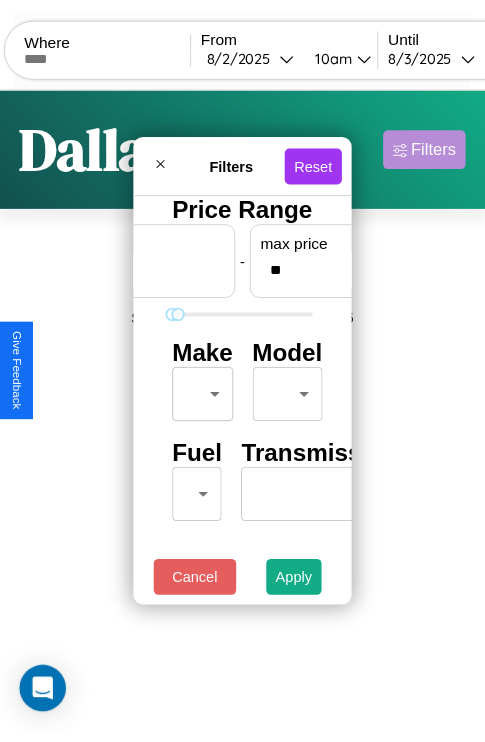 scroll, scrollTop: 0, scrollLeft: 124, axis: horizontal 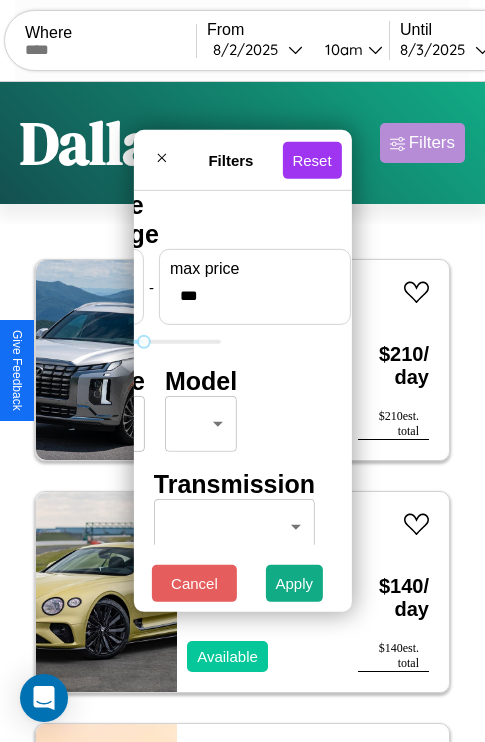 type on "***" 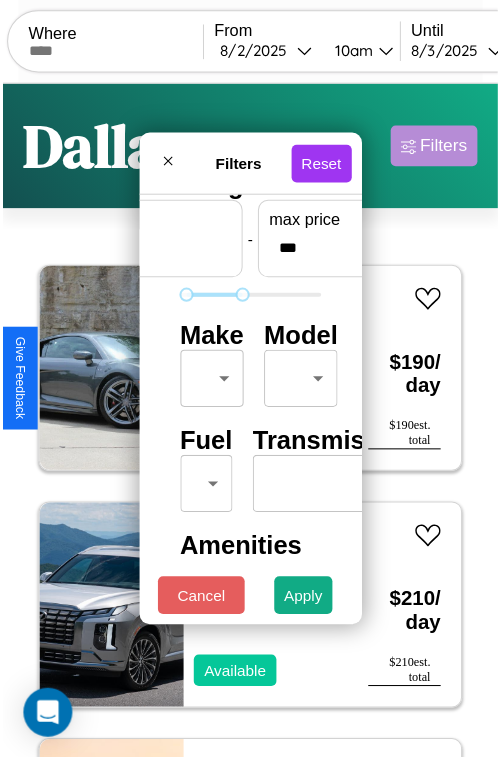 scroll, scrollTop: 59, scrollLeft: 0, axis: vertical 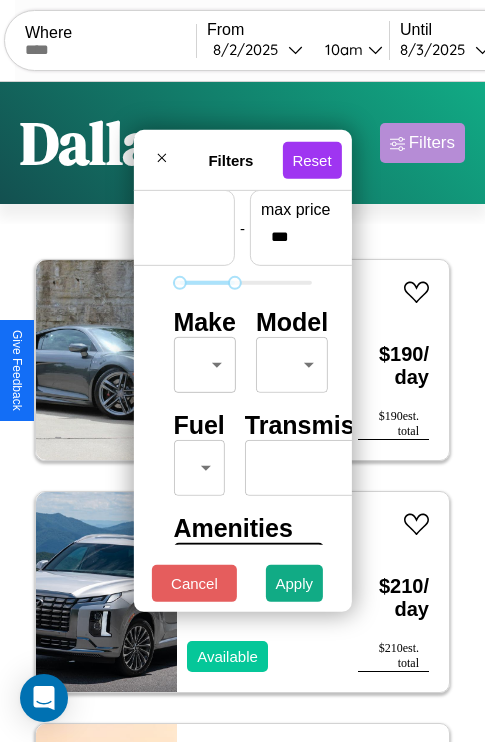 type on "**" 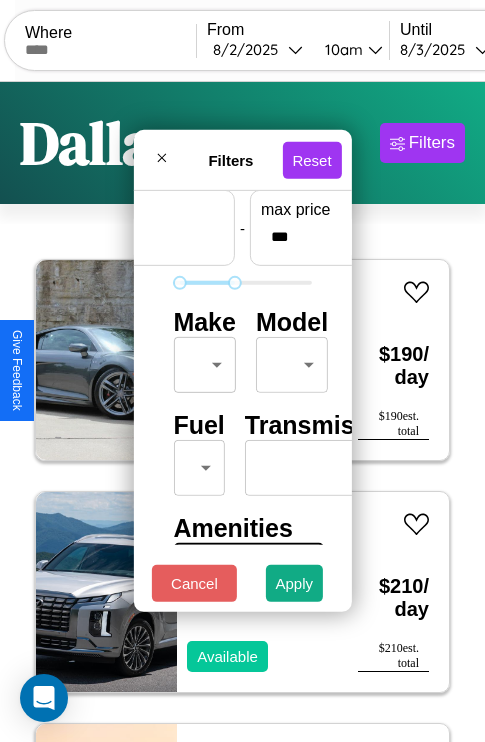 click on "CarGo Where From 8 / 2 / [YEAR] 10am Until 8 / 3 / [YEAR] 10am Become a Host Login Sign Up [CITY] Filters 23  cars in this area These cars can be picked up in this city. Audi   A5   2021 Available $ 190  / day $ 190  est. total Hyundai   Palisade   2023 Available $ 210  / day $ 210  est. total Aston Martin   DB9   2017 Unavailable $ 40  / day $ 40  est. total Tesla   Roadster   2016 Available $ 70  / day $ 70  est. total Land Rover   Discovery Sport   2020 Available $ 140  / day $ 140  est. total Lexus   ES   2021 Available $ 100  / day $ 100  est. total Toyota   Camry   2024 Available $ 170  / day $ 170  est. total Nissan   Cube   2016 Available $ 160  / day $ 160  est. total Infiniti   FX45   2021 Available $ 130  / day $ 130  est. total Lincoln   Mark LT   2019 Available $ 200  / day $ 200  est. total Honda   XR650   2014 Unavailable $ 30  / day $ 30  est. total Bentley   Bentley Industries, LLC   2018 Available $ 140  / day $ 140  est. total Audi   80   2021 Available $ 60  / day $ 60  est. total Acura   ADX" at bounding box center [242, 412] 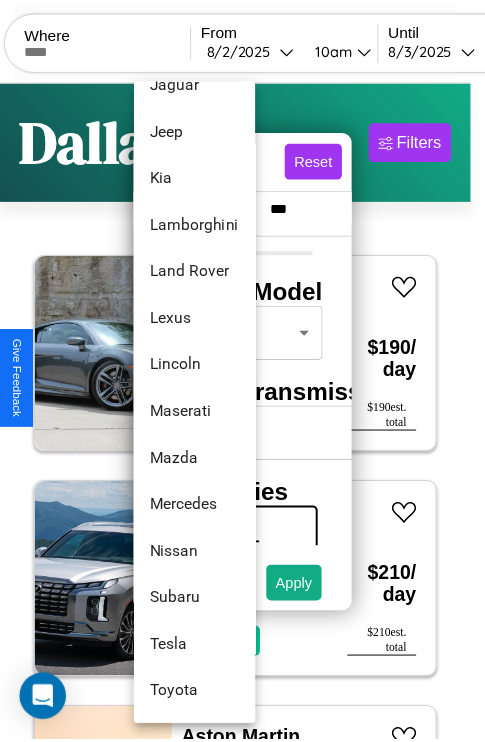 scroll, scrollTop: 1046, scrollLeft: 0, axis: vertical 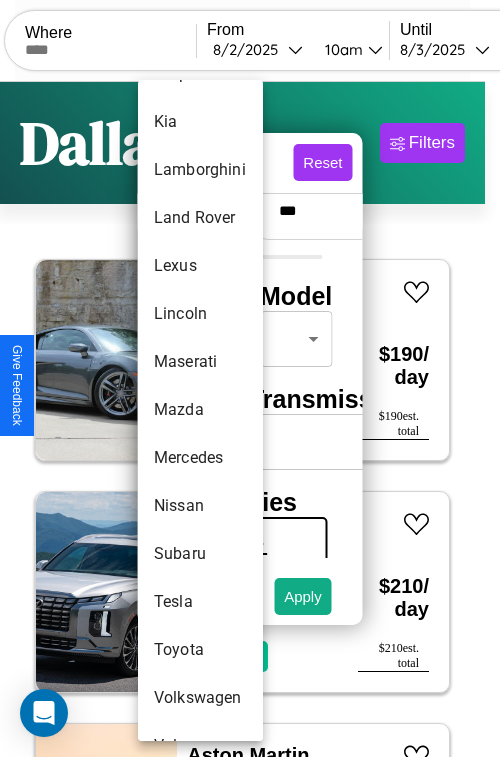 click on "Mazda" at bounding box center [200, 410] 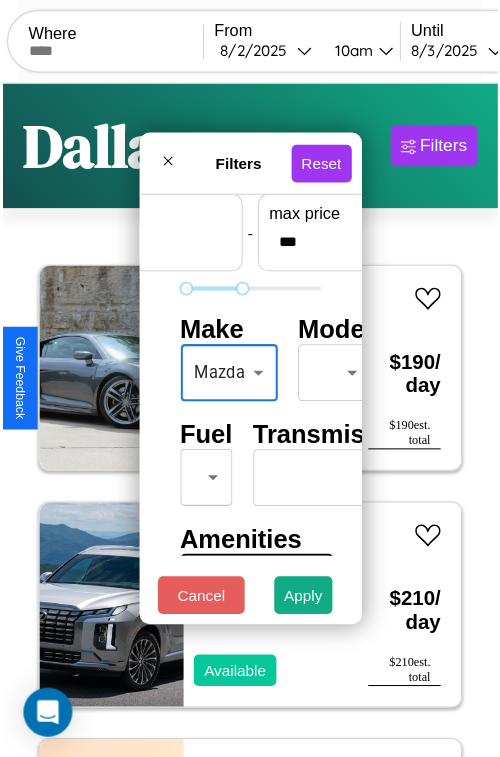 scroll, scrollTop: 59, scrollLeft: 17, axis: both 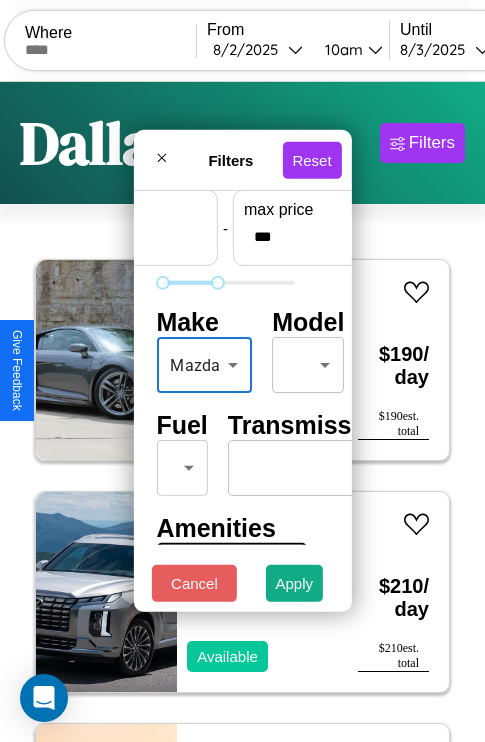 click on "CarGo Where From 8 / 2 / [YEAR] 10am Until 8 / 3 / [YEAR] 10am Become a Host Login Sign Up [CITY] Filters 23  cars in this area These cars can be picked up in this city. Audi   A5   2021 Available $ 190  / day $ 190  est. total Hyundai   Palisade   2023 Available $ 210  / day $ 210  est. total Aston Martin   DB9   2017 Unavailable $ 40  / day $ 40  est. total Tesla   Roadster   2016 Available $ 70  / day $ 70  est. total Land Rover   Discovery Sport   2020 Available $ 140  / day $ 140  est. total Lexus   ES   2021 Available $ 100  / day $ 100  est. total Toyota   Camry   2024 Available $ 170  / day $ 170  est. total Nissan   Cube   2016 Available $ 160  / day $ 160  est. total Infiniti   FX45   2021 Available $ 130  / day $ 130  est. total Lincoln   Mark LT   2019 Available $ 200  / day $ 200  est. total Honda   XR650   2014 Unavailable $ 30  / day $ 30  est. total Bentley   Bentley Industries, LLC   2018 Available $ 140  / day $ 140  est. total Audi   80   2021 Available $ 60  / day $ 60  est. total Acura   ADX" at bounding box center (242, 412) 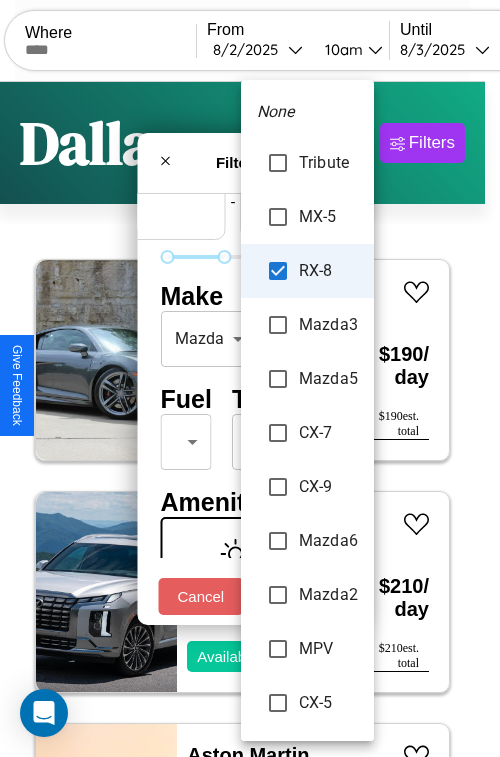 scroll, scrollTop: 185, scrollLeft: 0, axis: vertical 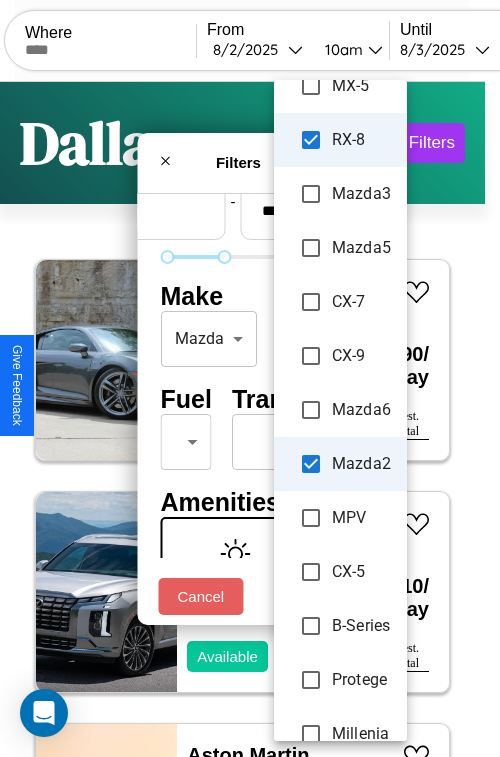 type on "**********" 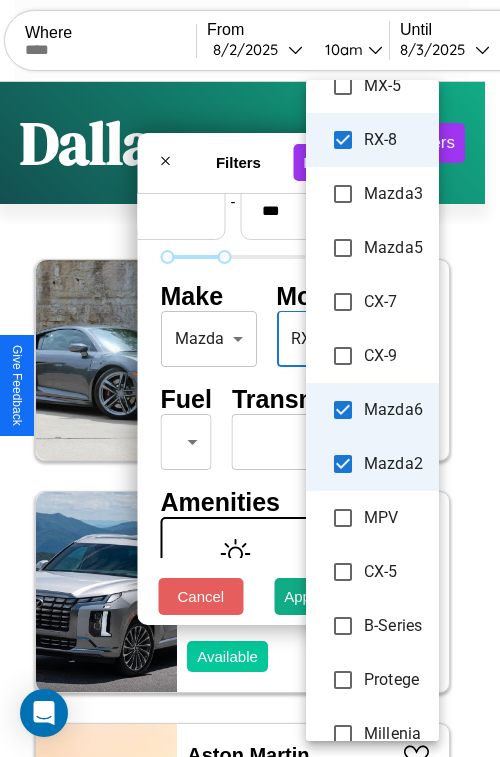 click at bounding box center [250, 378] 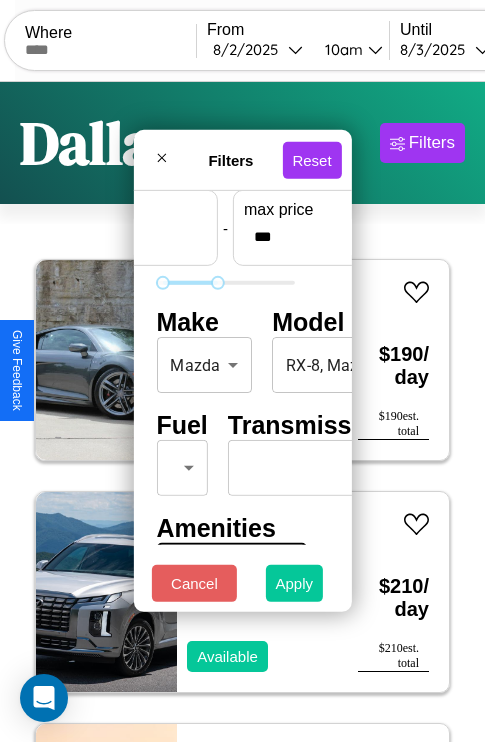 click on "Apply" at bounding box center [295, 583] 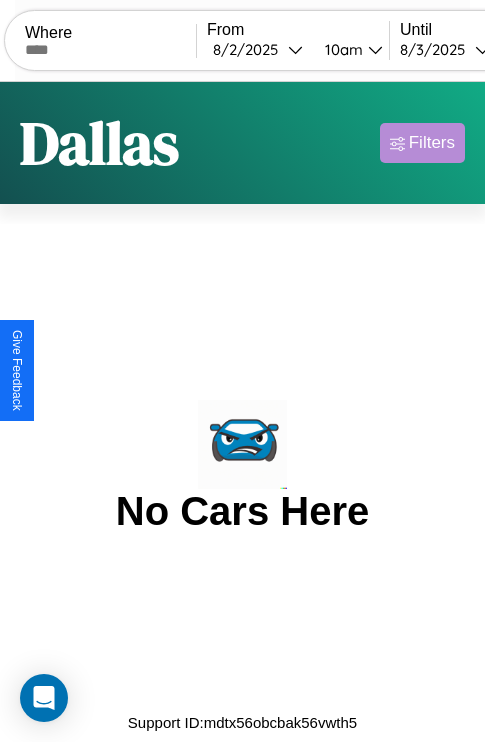 click on "Filters" at bounding box center (432, 143) 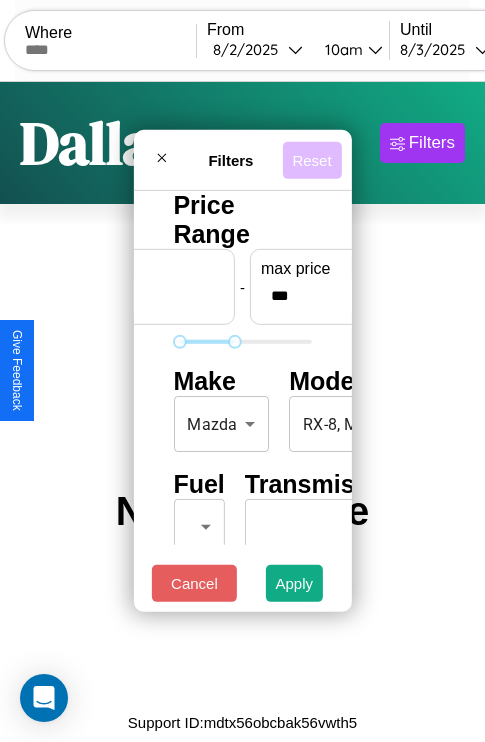 click on "Reset" at bounding box center (311, 159) 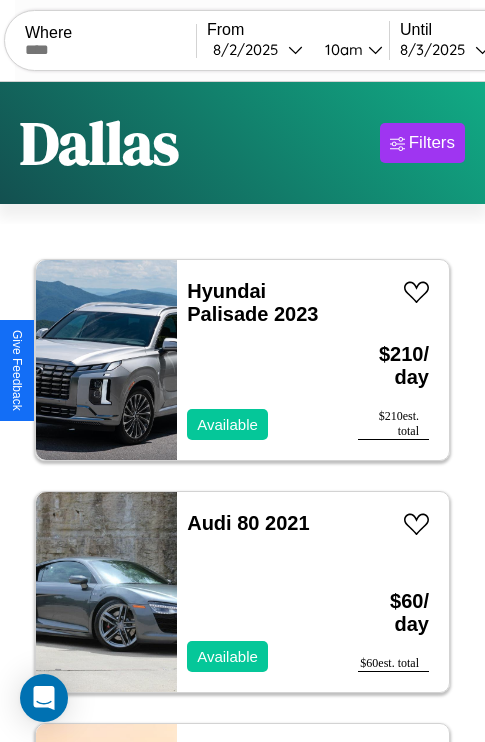 scroll, scrollTop: 95, scrollLeft: 0, axis: vertical 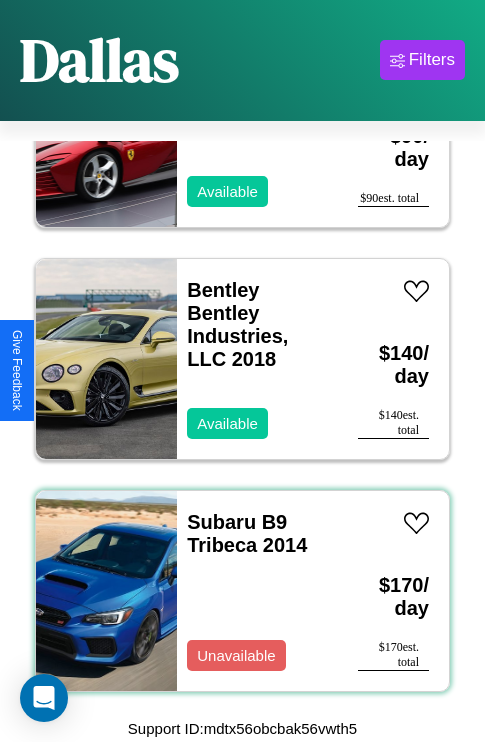click on "Subaru   B9 Tribeca   2014 Unavailable" at bounding box center [257, 591] 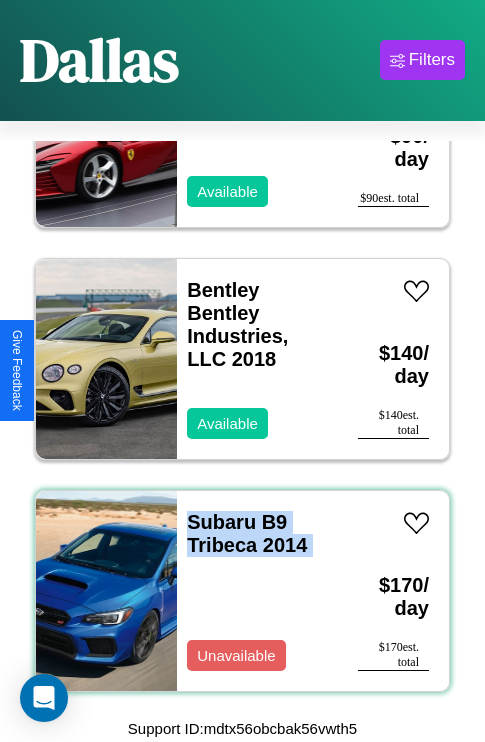 click on "Subaru   B9 Tribeca   2014 Unavailable" at bounding box center [257, 591] 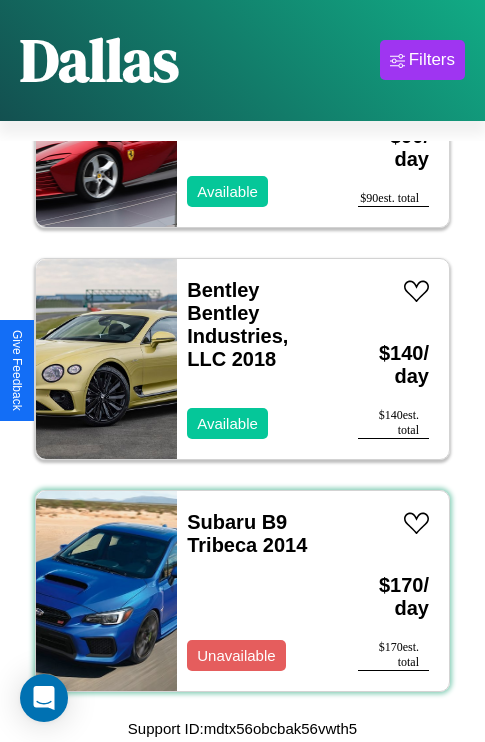 click on "Subaru   B9 Tribeca   2014 Unavailable" at bounding box center [257, 591] 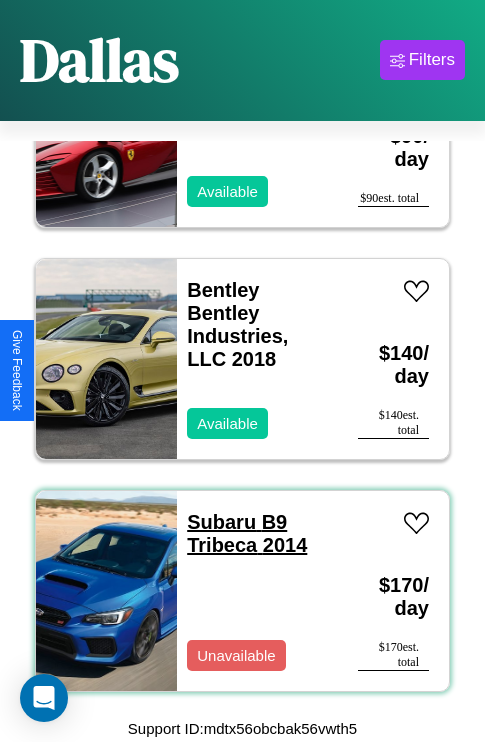 click on "Subaru   B9 Tribeca   2014" at bounding box center [247, 533] 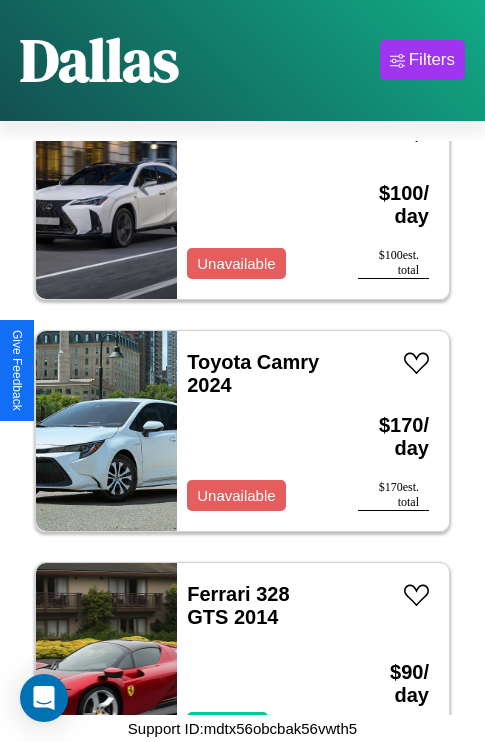 scroll, scrollTop: 4251, scrollLeft: 0, axis: vertical 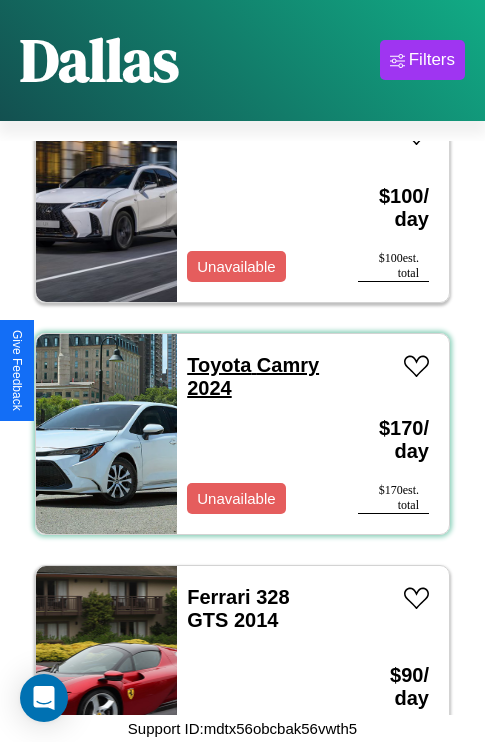 click on "Toyota   Camry   2024" at bounding box center [253, 376] 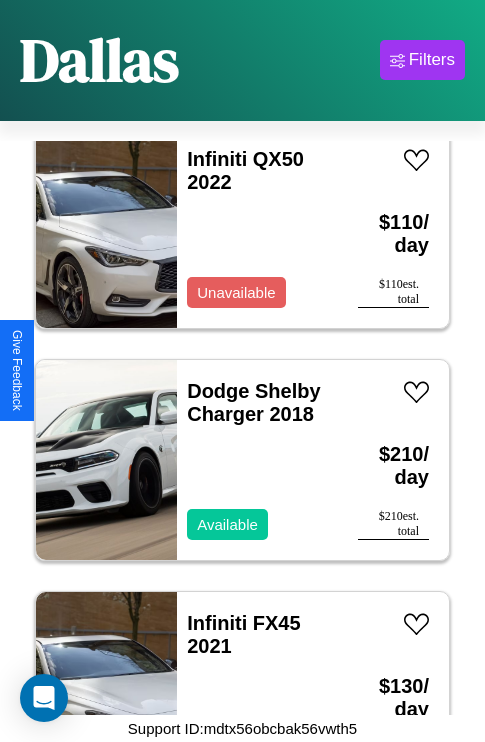 scroll, scrollTop: 1467, scrollLeft: 0, axis: vertical 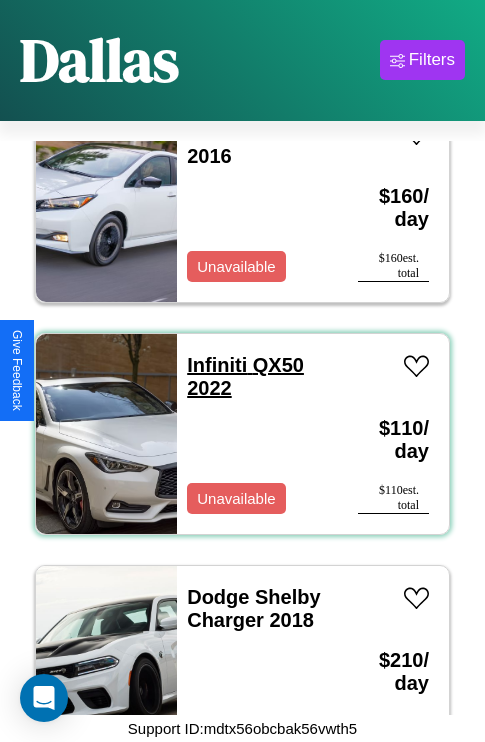 click on "Infiniti   QX50   2022" at bounding box center (245, 376) 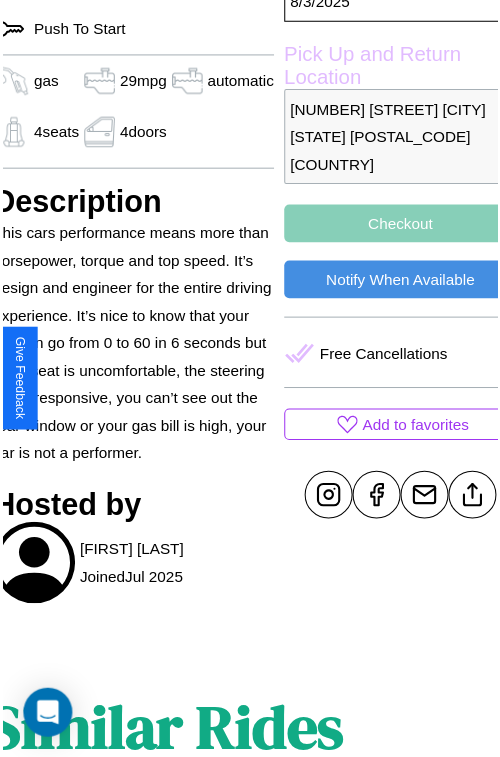 scroll, scrollTop: 678, scrollLeft: 84, axis: both 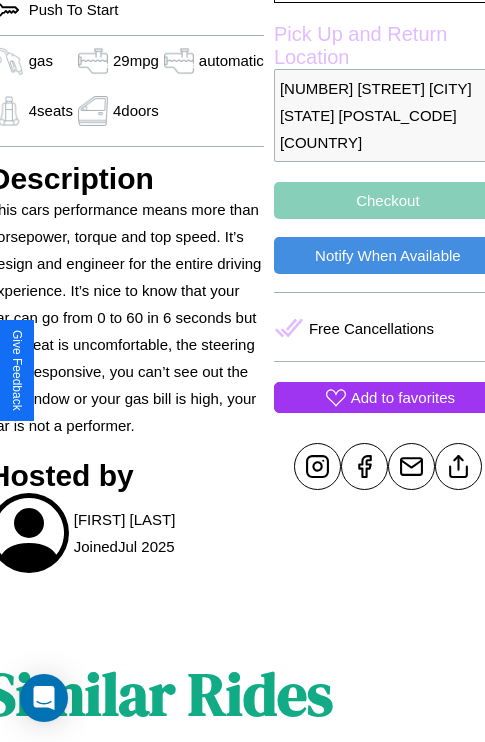click on "Add to favorites" at bounding box center [403, 397] 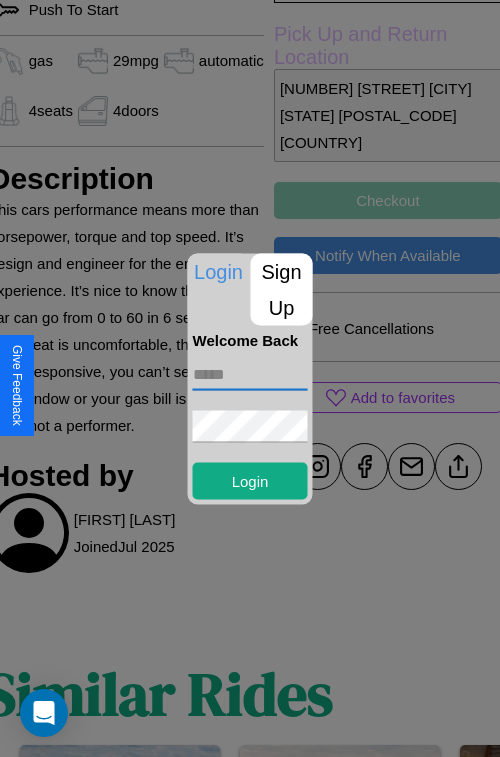 click at bounding box center (250, 374) 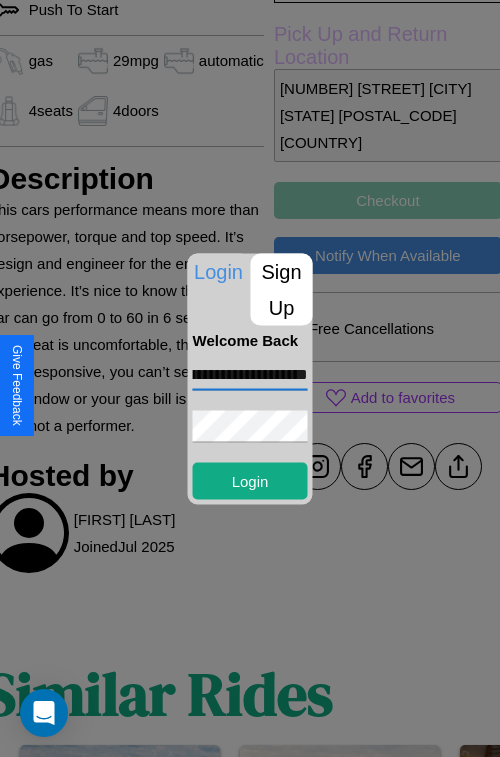 scroll, scrollTop: 0, scrollLeft: 84, axis: horizontal 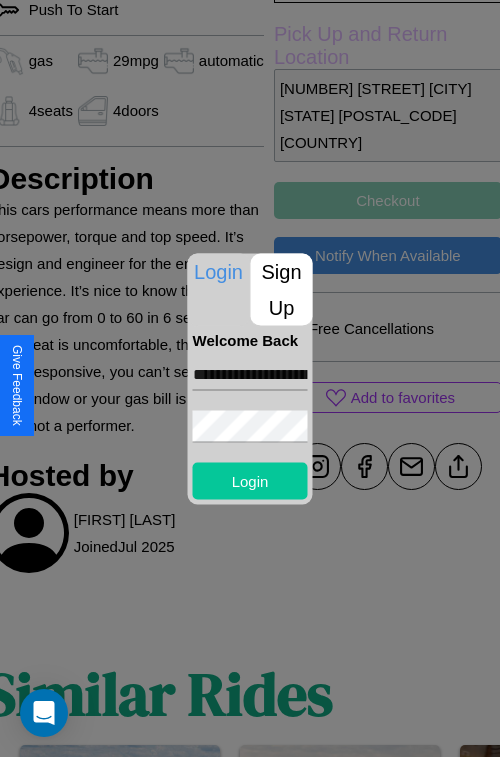 click on "Login" at bounding box center (250, 480) 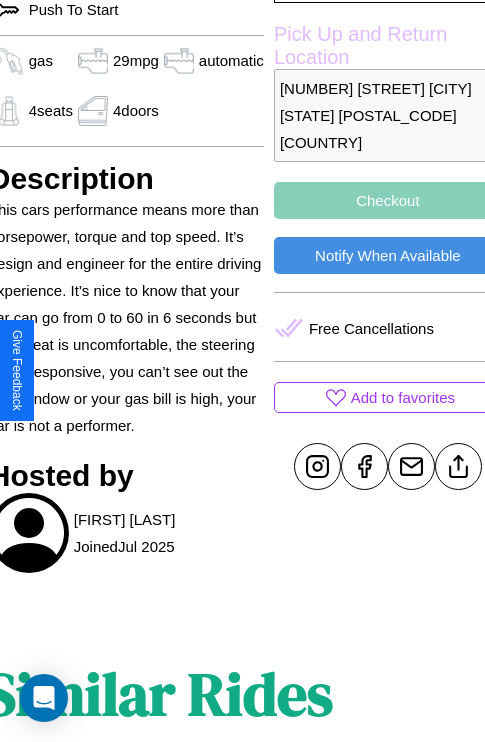scroll, scrollTop: 678, scrollLeft: 84, axis: both 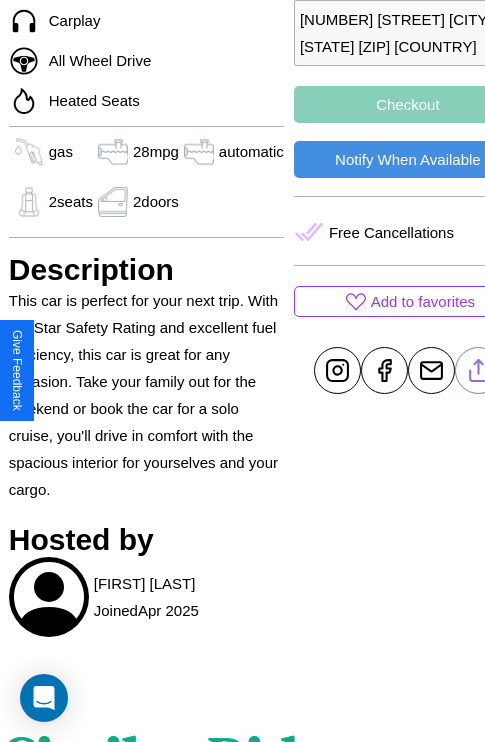 click 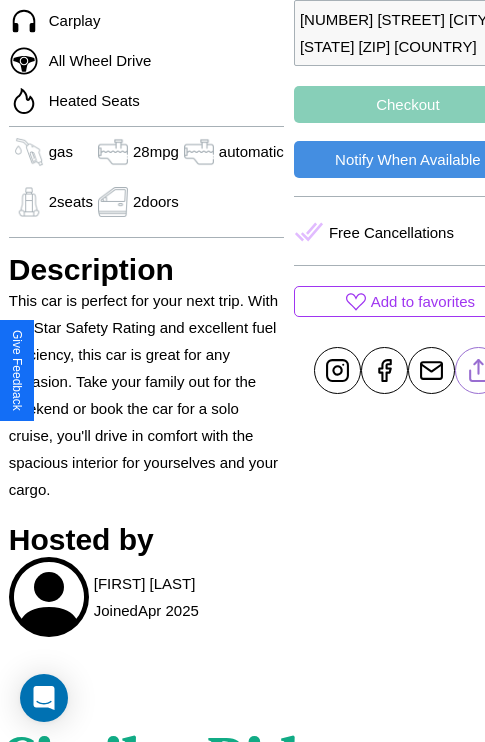 scroll, scrollTop: 698, scrollLeft: 64, axis: both 